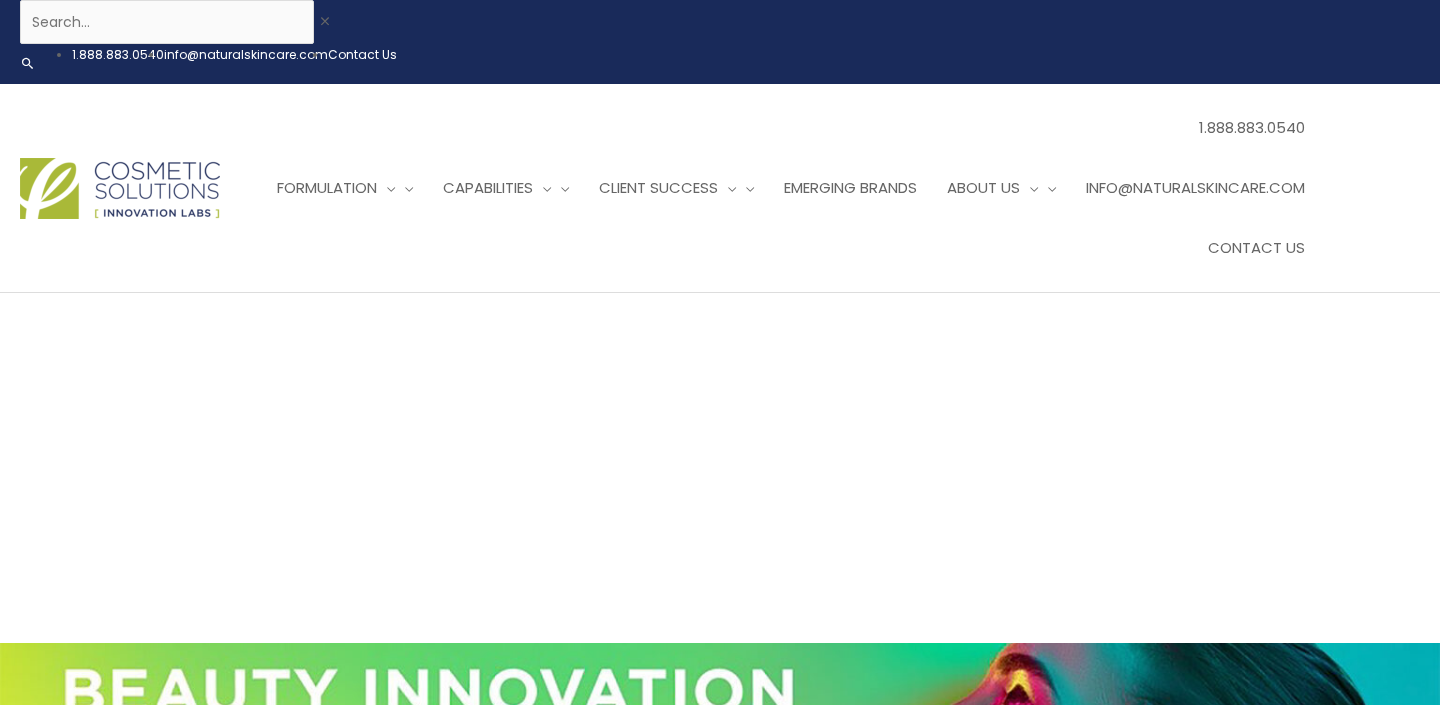 scroll, scrollTop: 0, scrollLeft: 0, axis: both 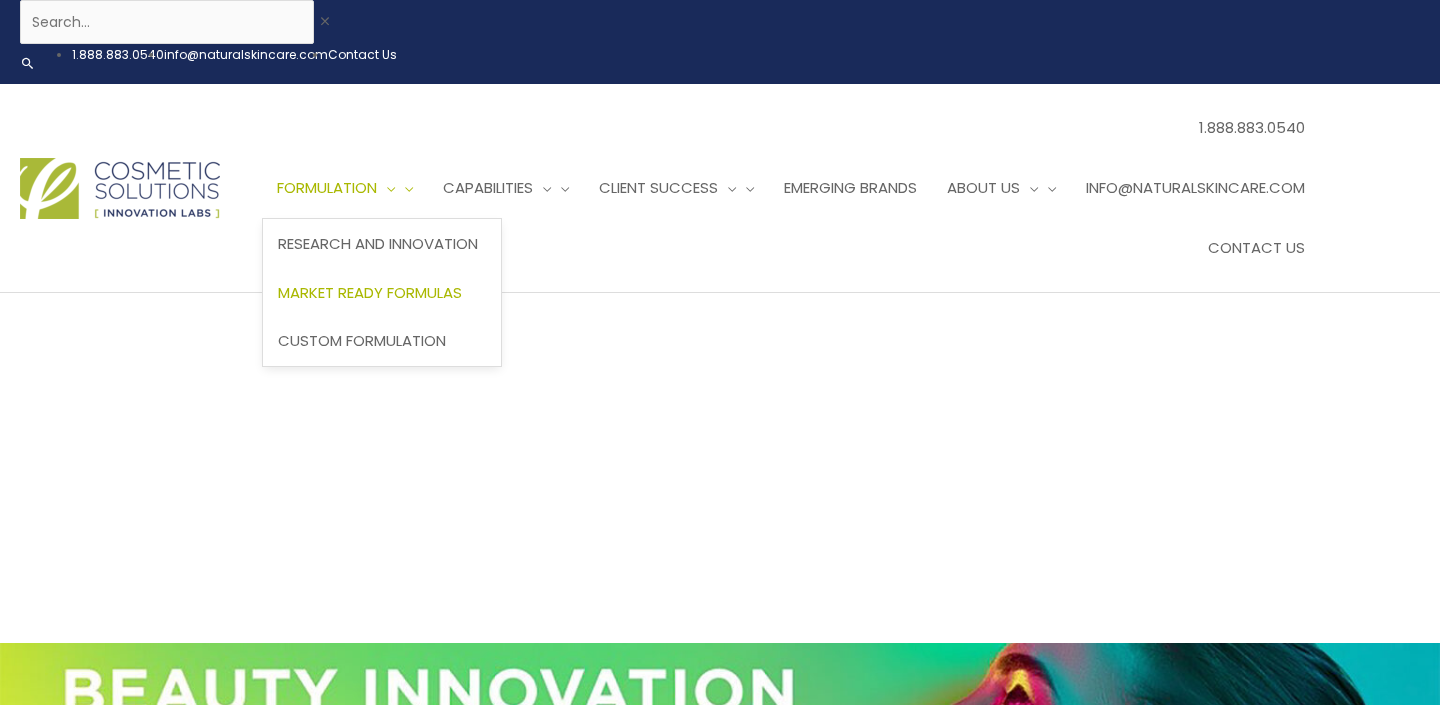 click on "Market Ready Formulas" at bounding box center [370, 292] 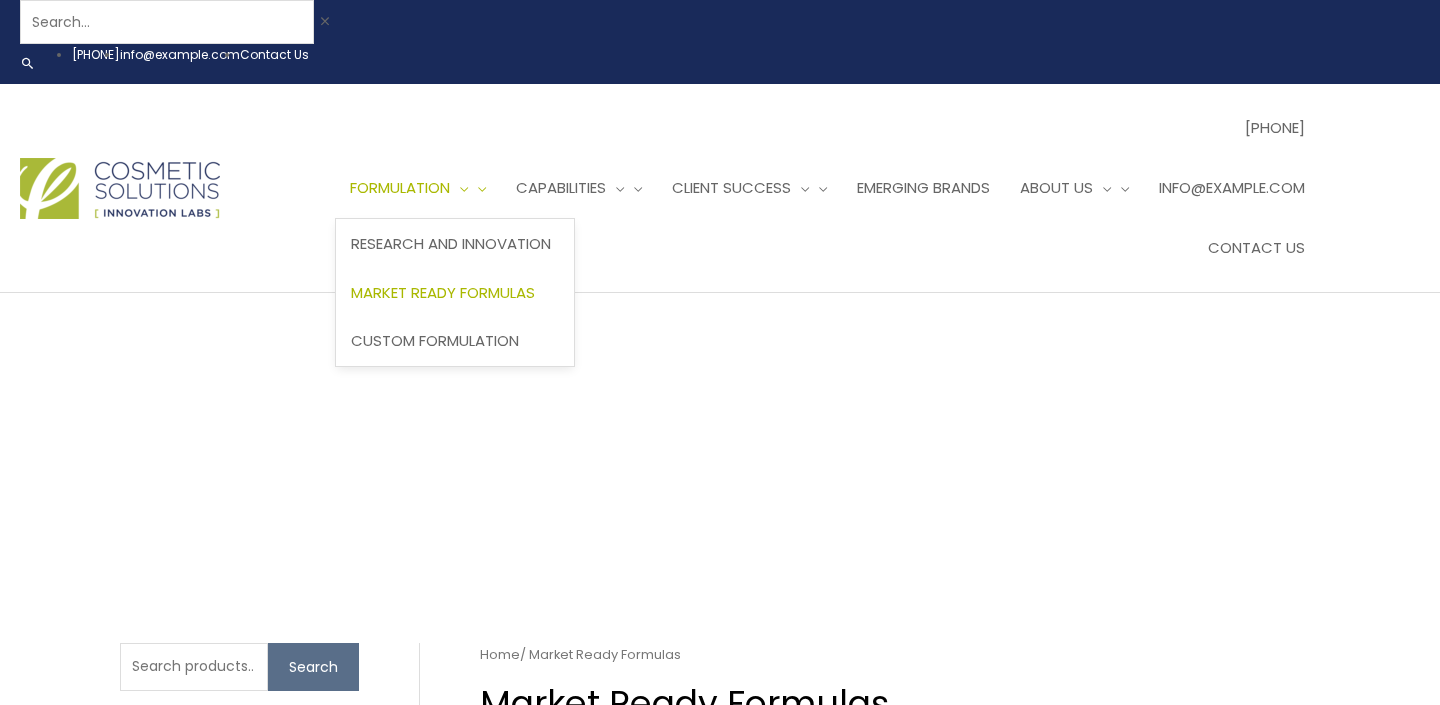 scroll, scrollTop: 0, scrollLeft: 0, axis: both 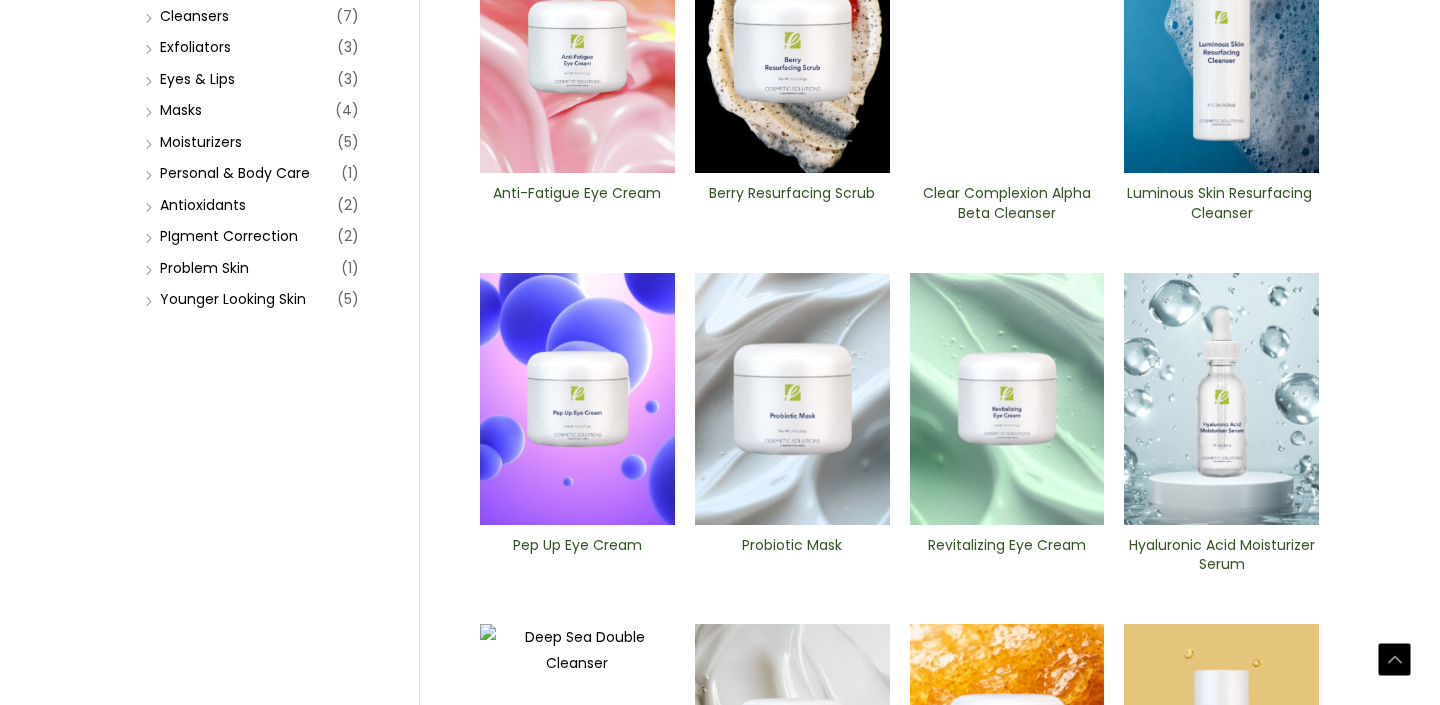 click on "2" at bounding box center (541, 2258) 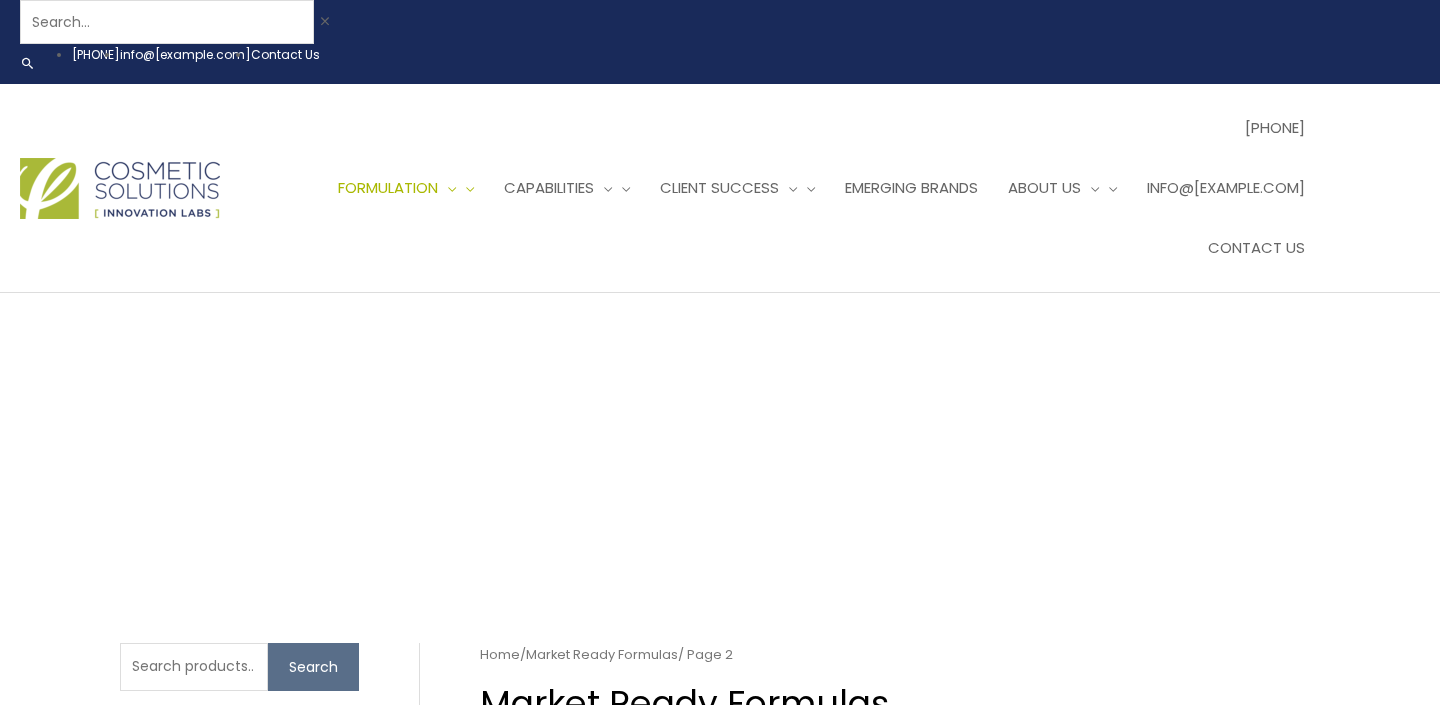 scroll, scrollTop: 0, scrollLeft: 0, axis: both 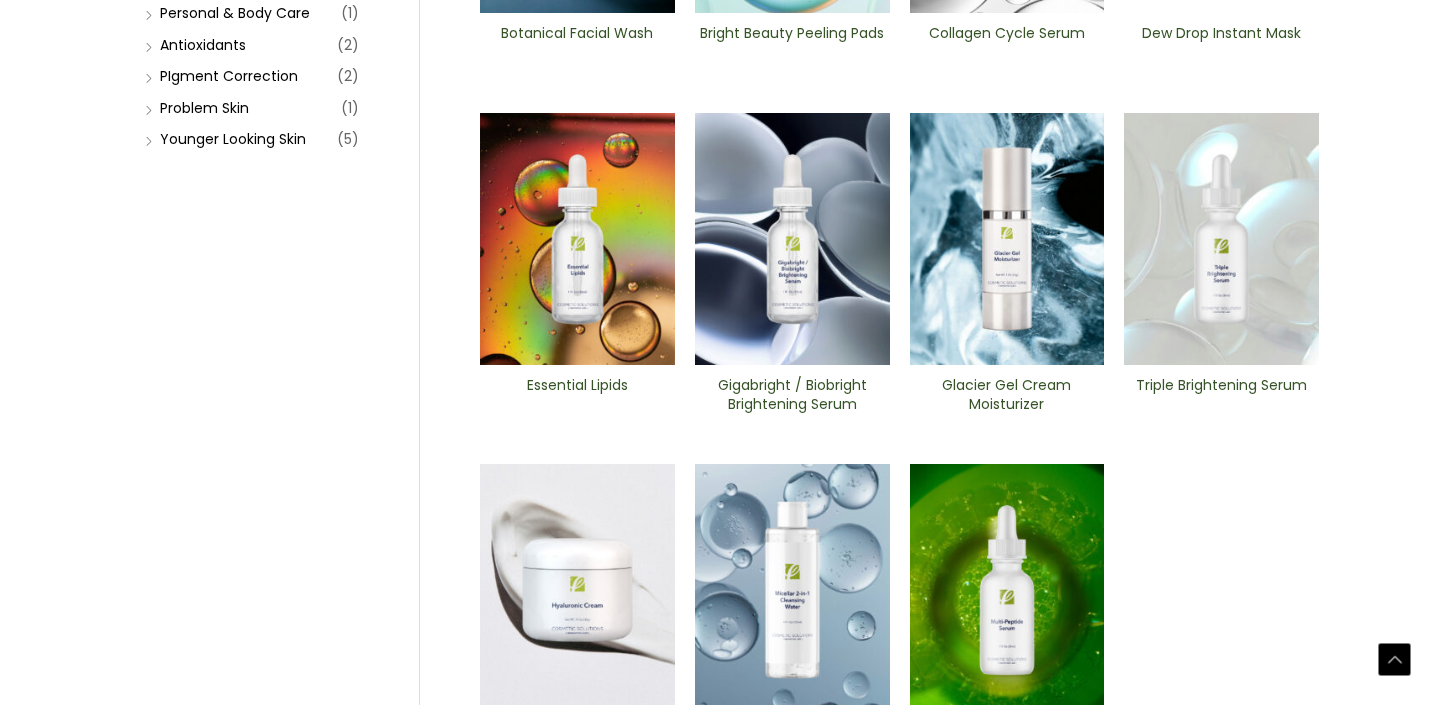 click on "3" at bounding box center (625, 850) 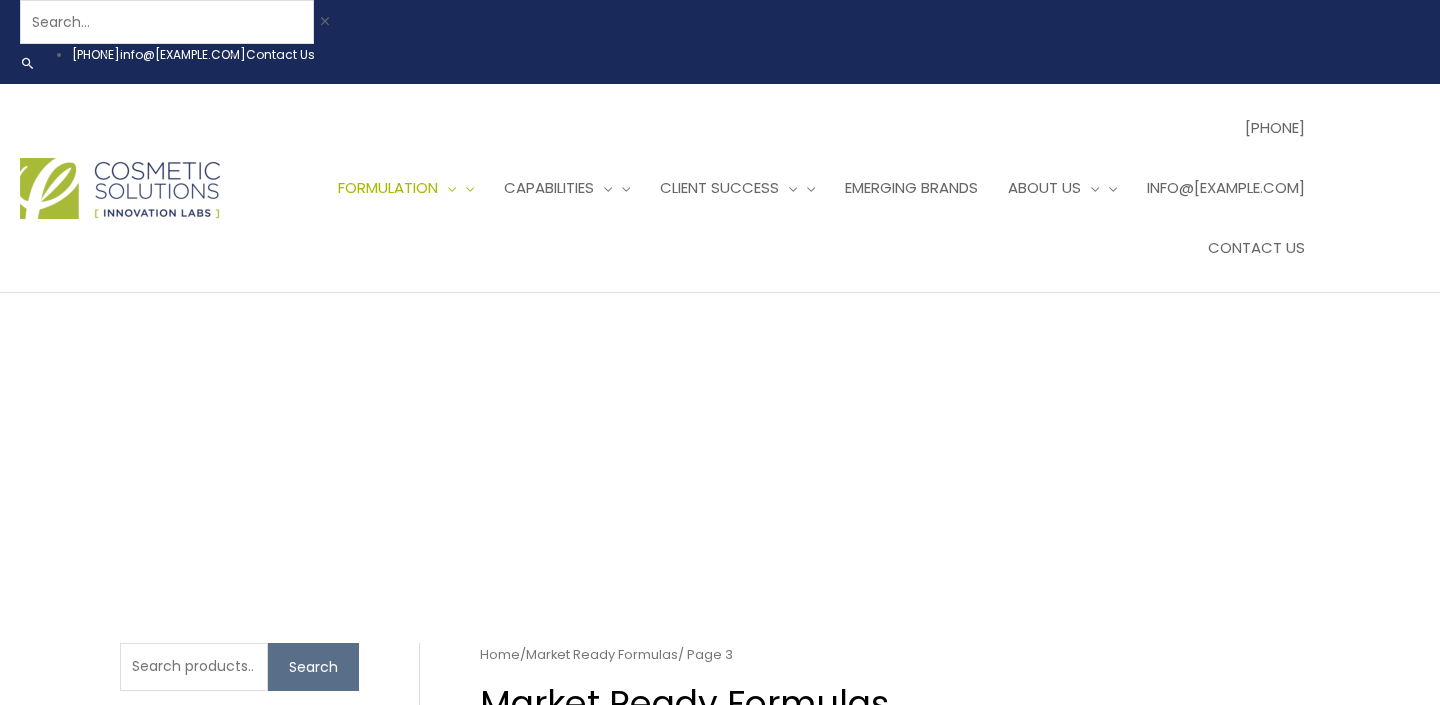 scroll, scrollTop: 0, scrollLeft: 0, axis: both 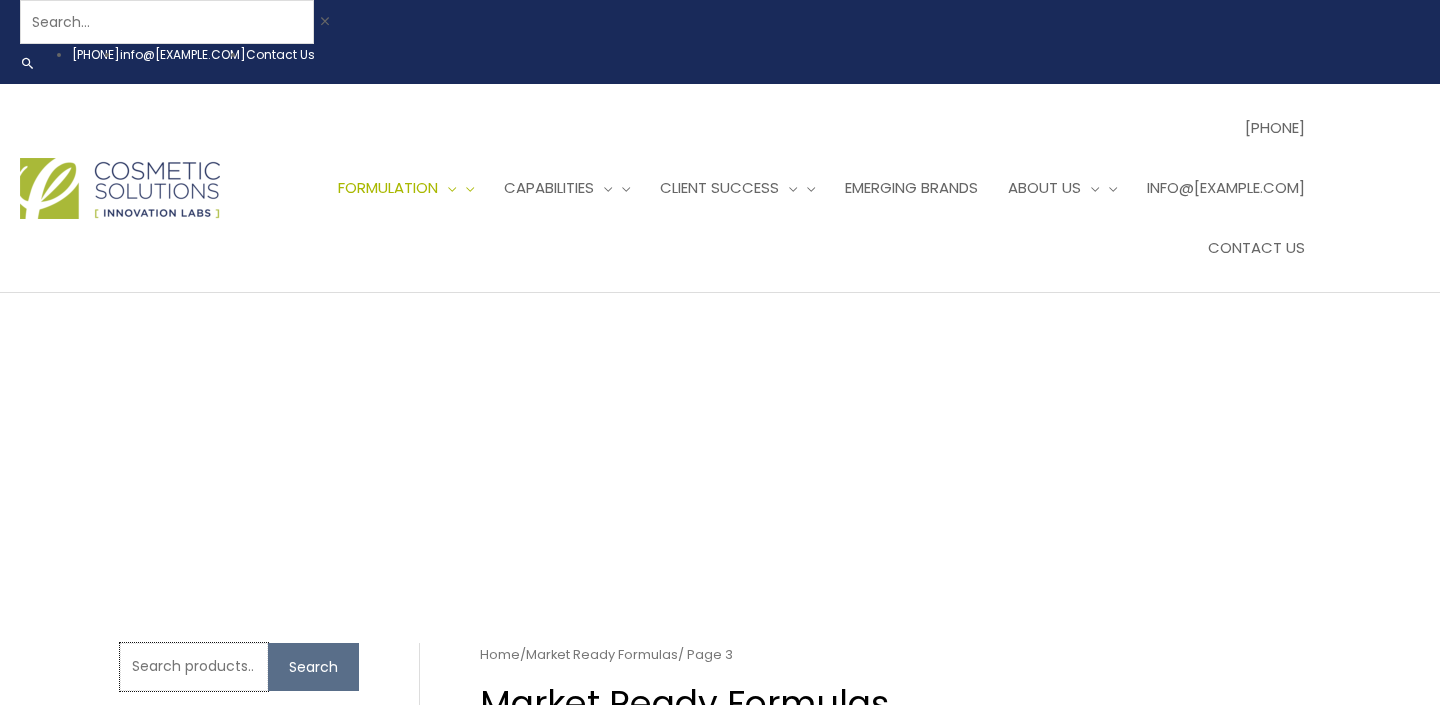 click on "Search for:" at bounding box center [194, 667] 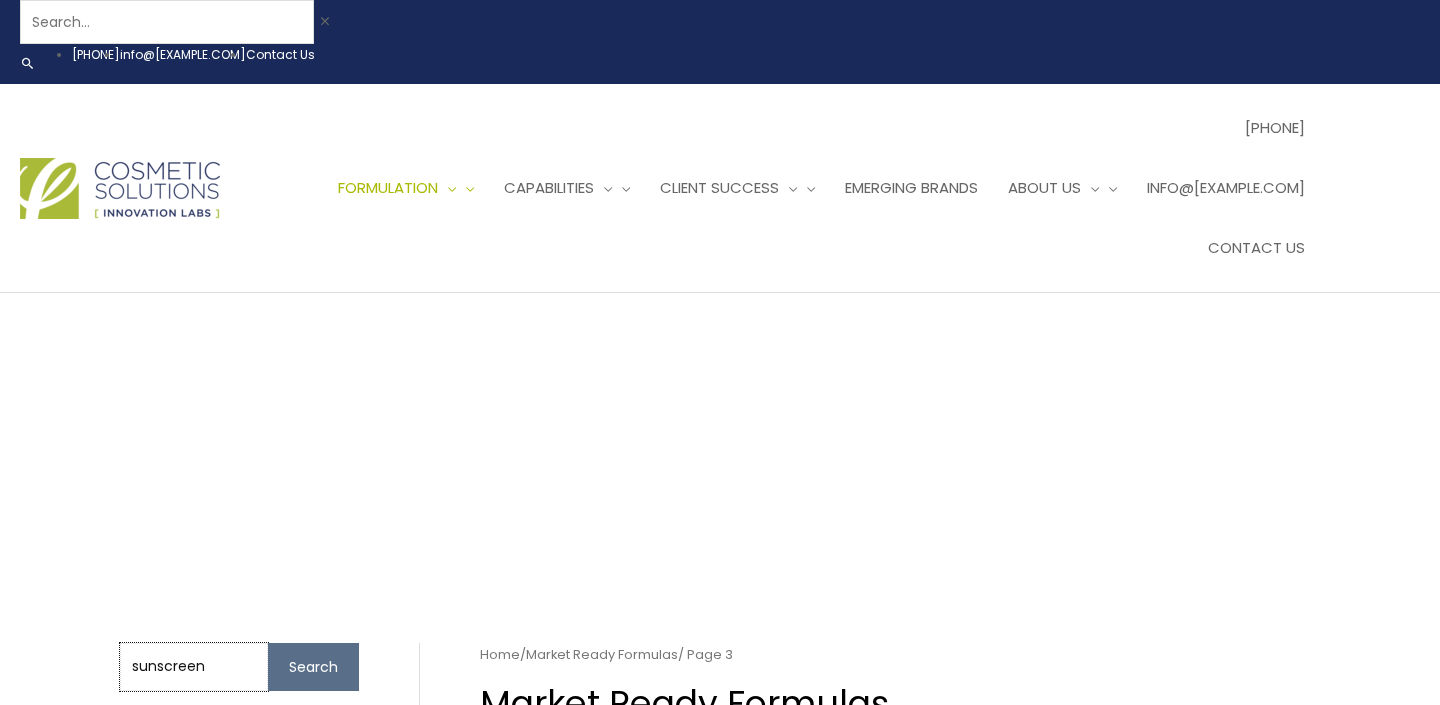 type on "sunscreen" 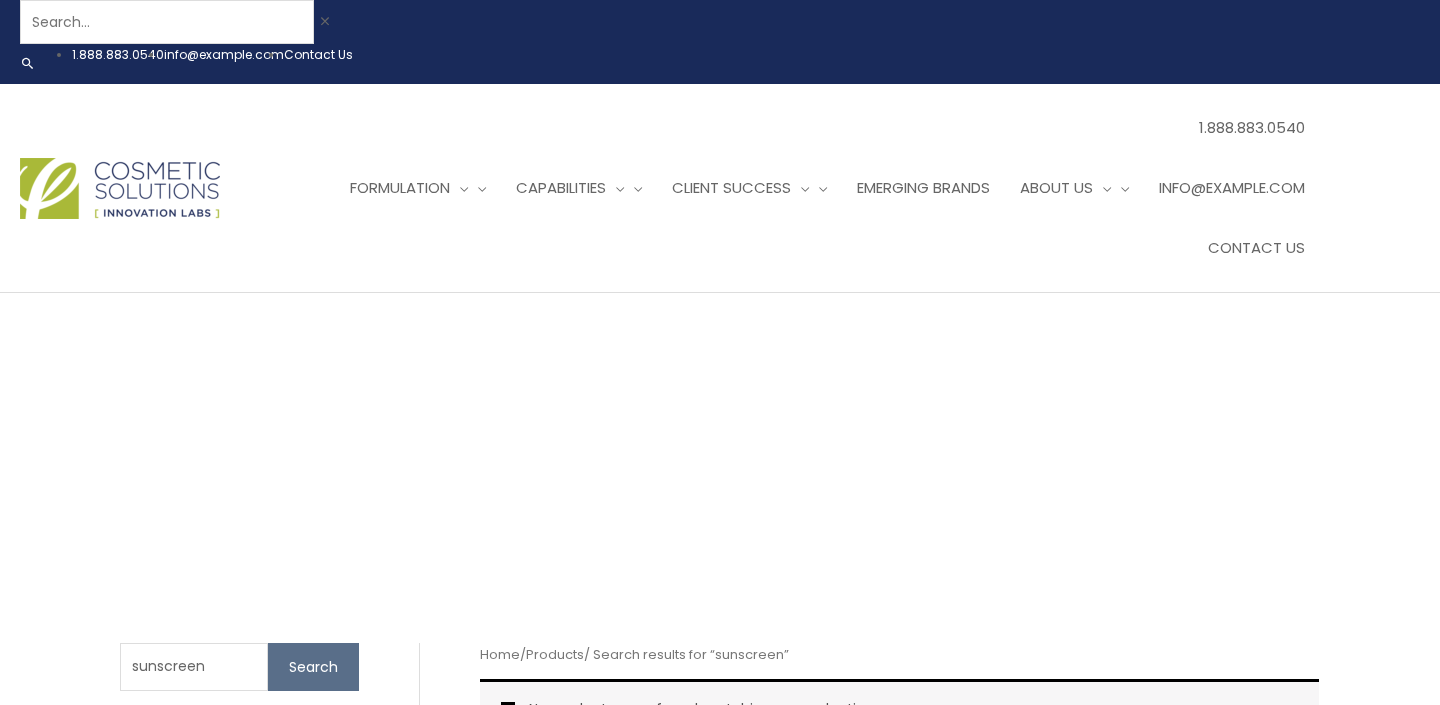 scroll, scrollTop: 0, scrollLeft: 0, axis: both 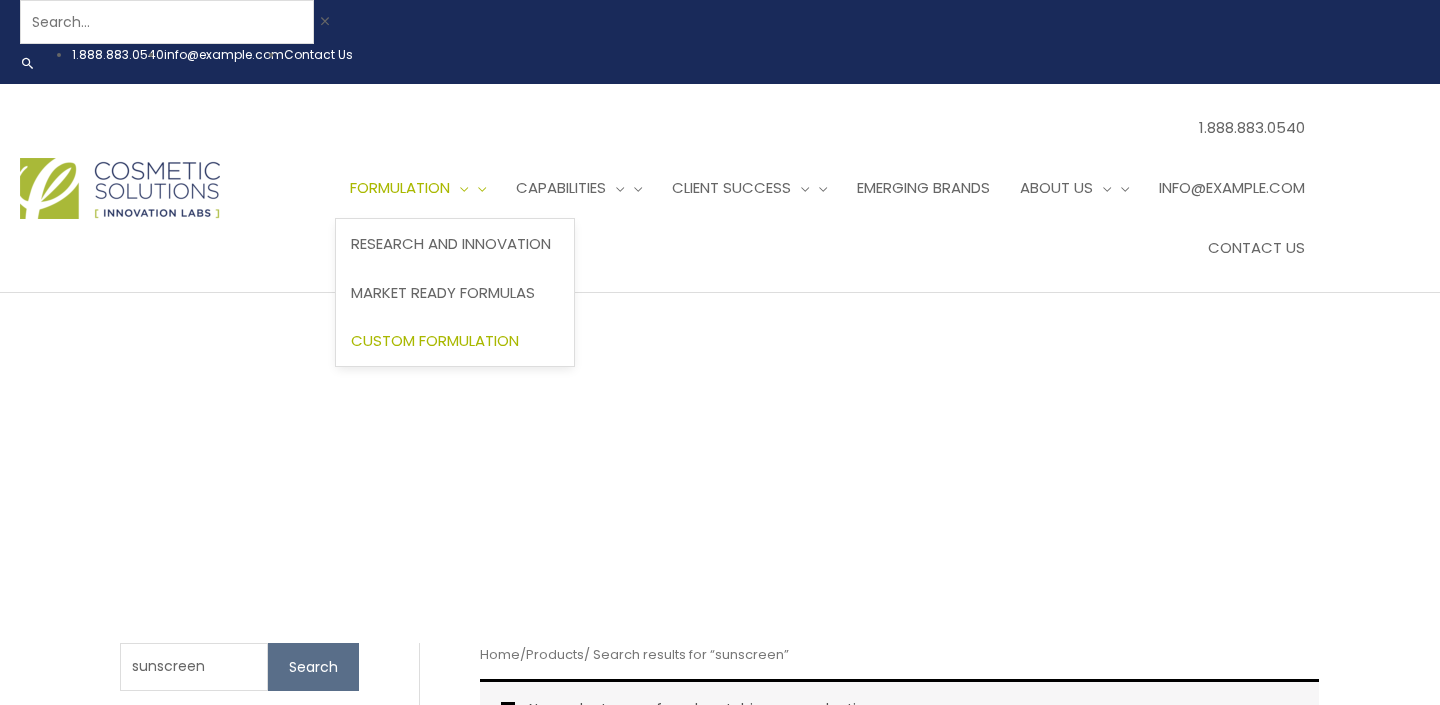 click on "Custom Formulation" at bounding box center (435, 340) 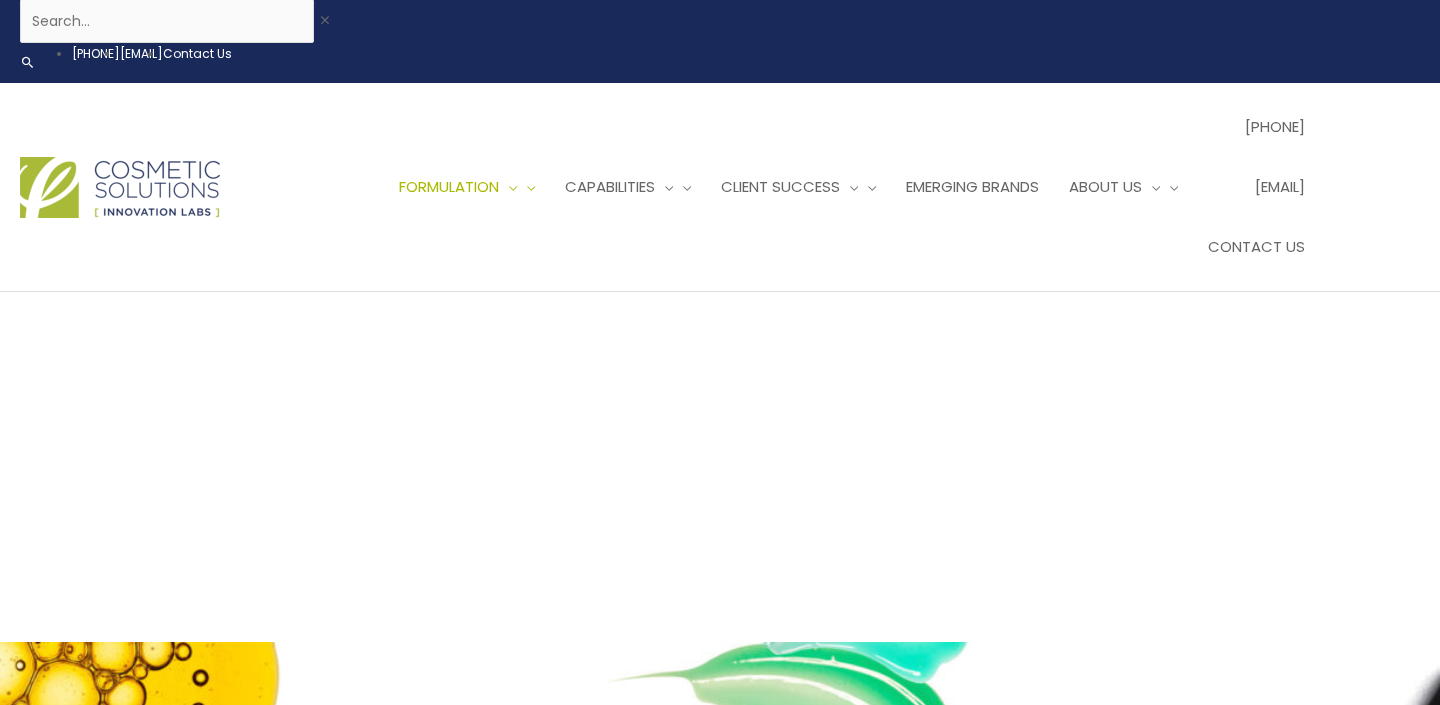 scroll, scrollTop: 907, scrollLeft: 0, axis: vertical 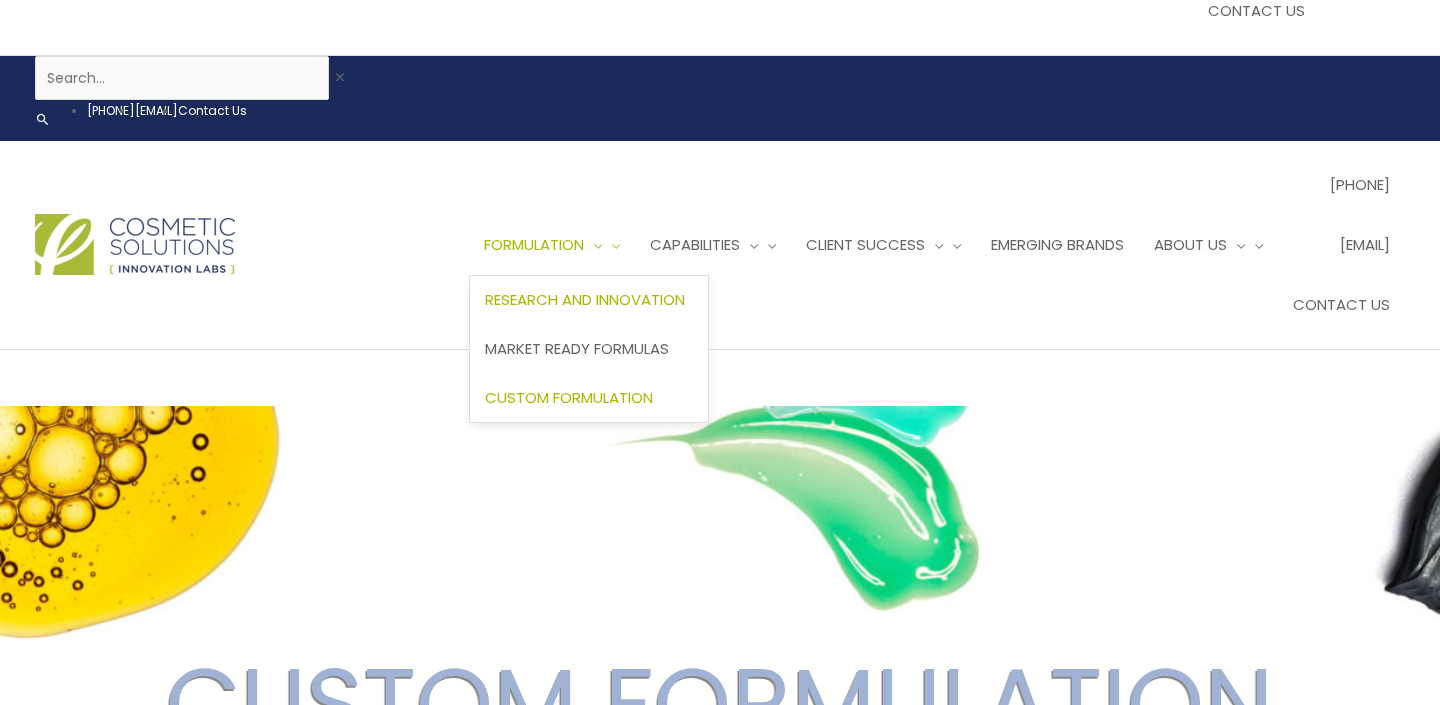 click on "Research and Innovation" at bounding box center (585, 299) 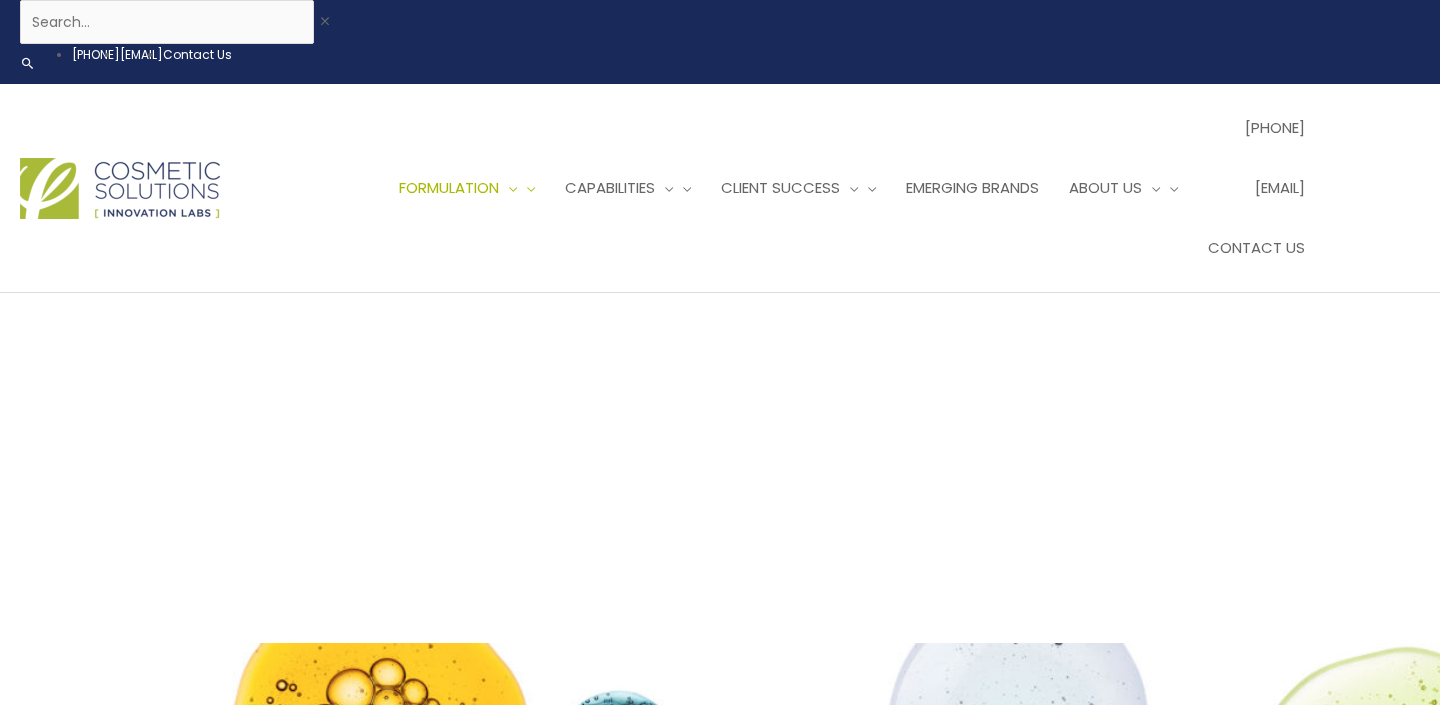 scroll, scrollTop: 0, scrollLeft: 0, axis: both 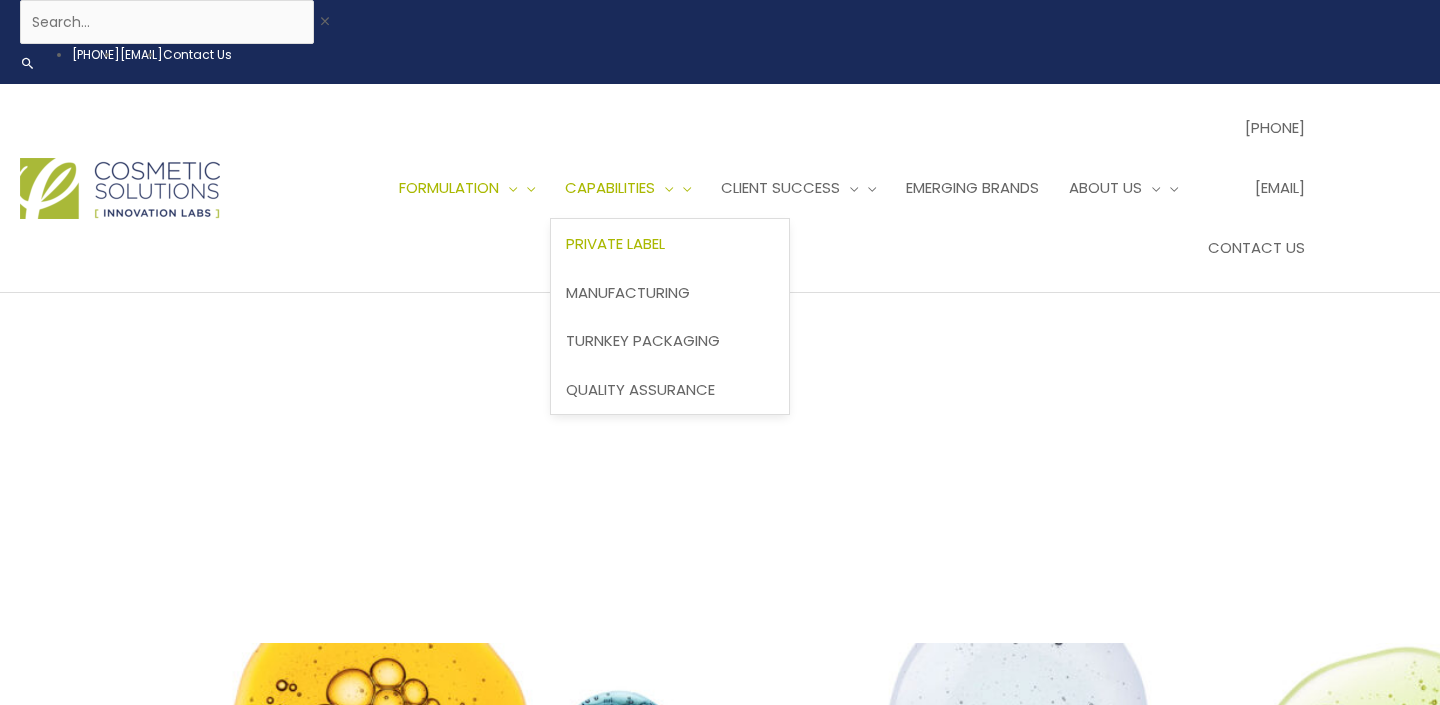 click on "Private Label" at bounding box center [615, 243] 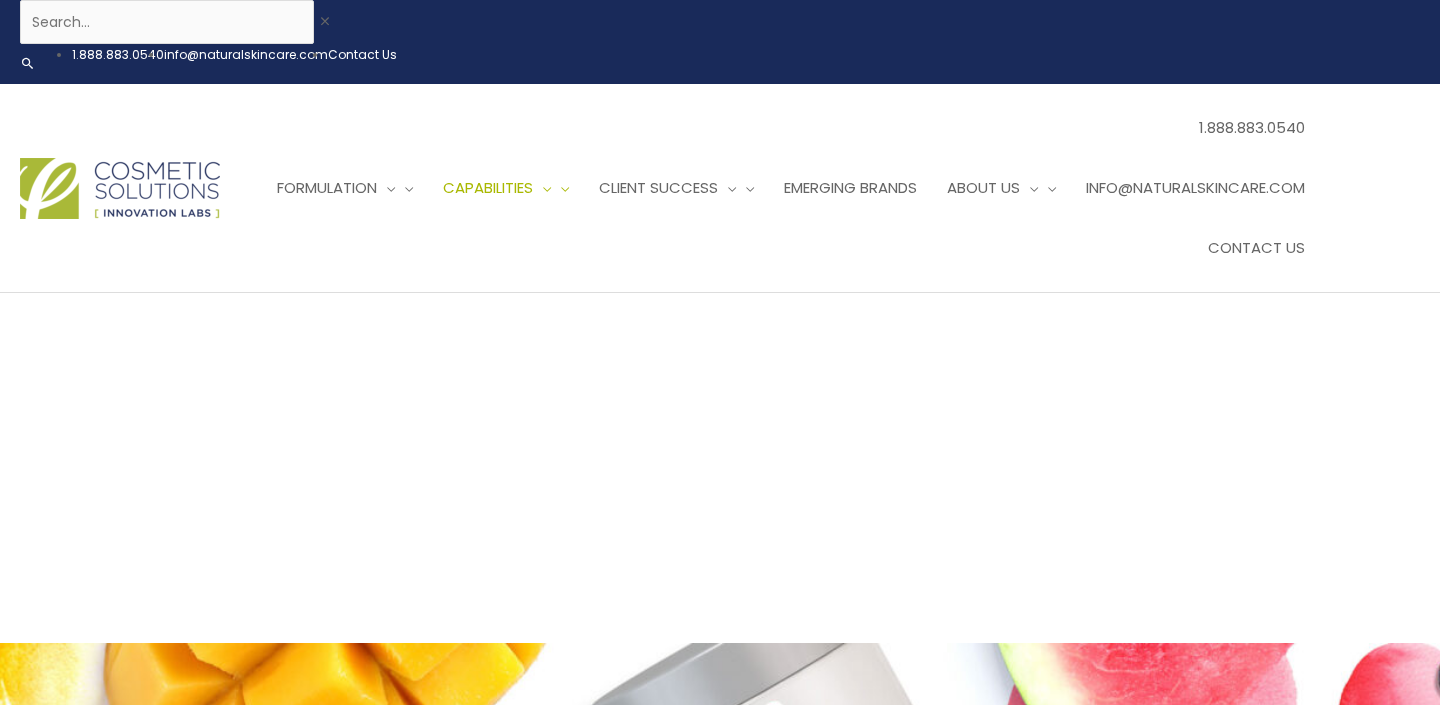 scroll, scrollTop: 0, scrollLeft: 0, axis: both 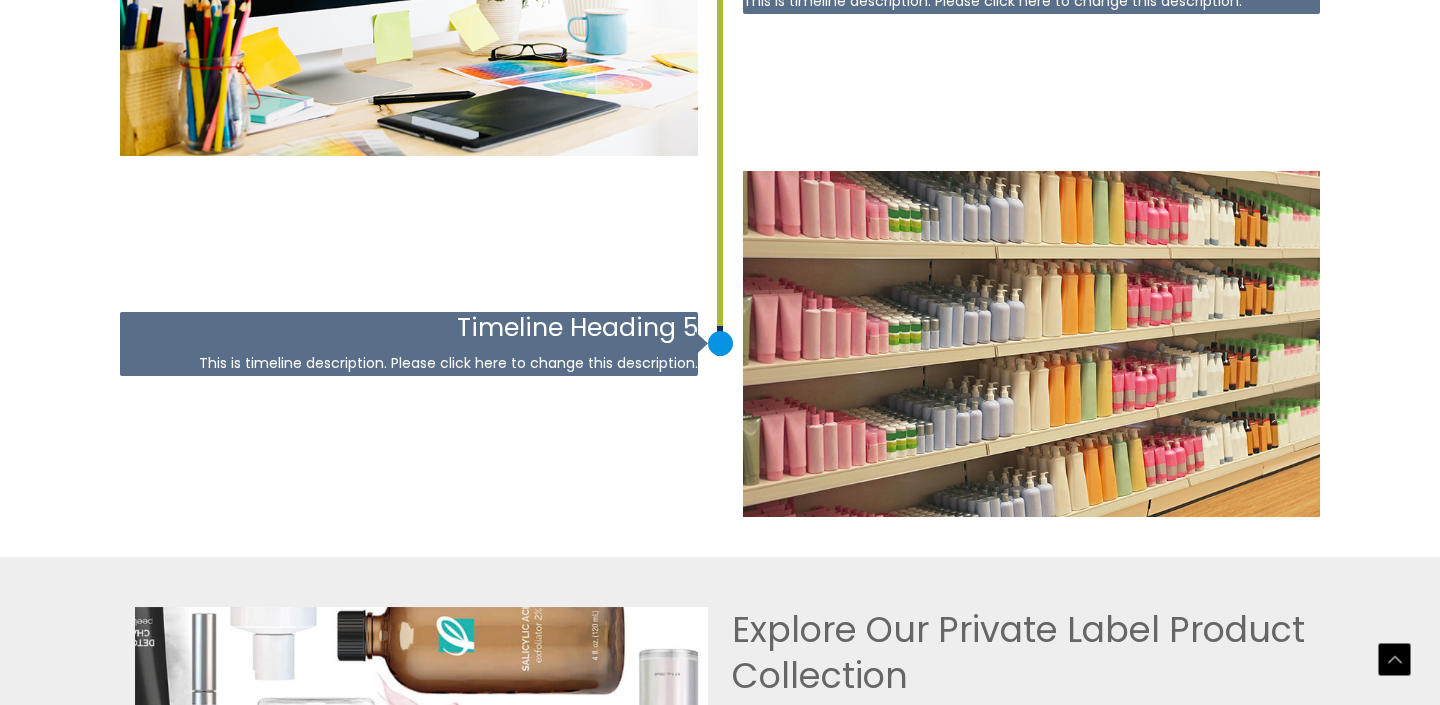 click on "LEARN MORE" at bounding box center (793, 927) 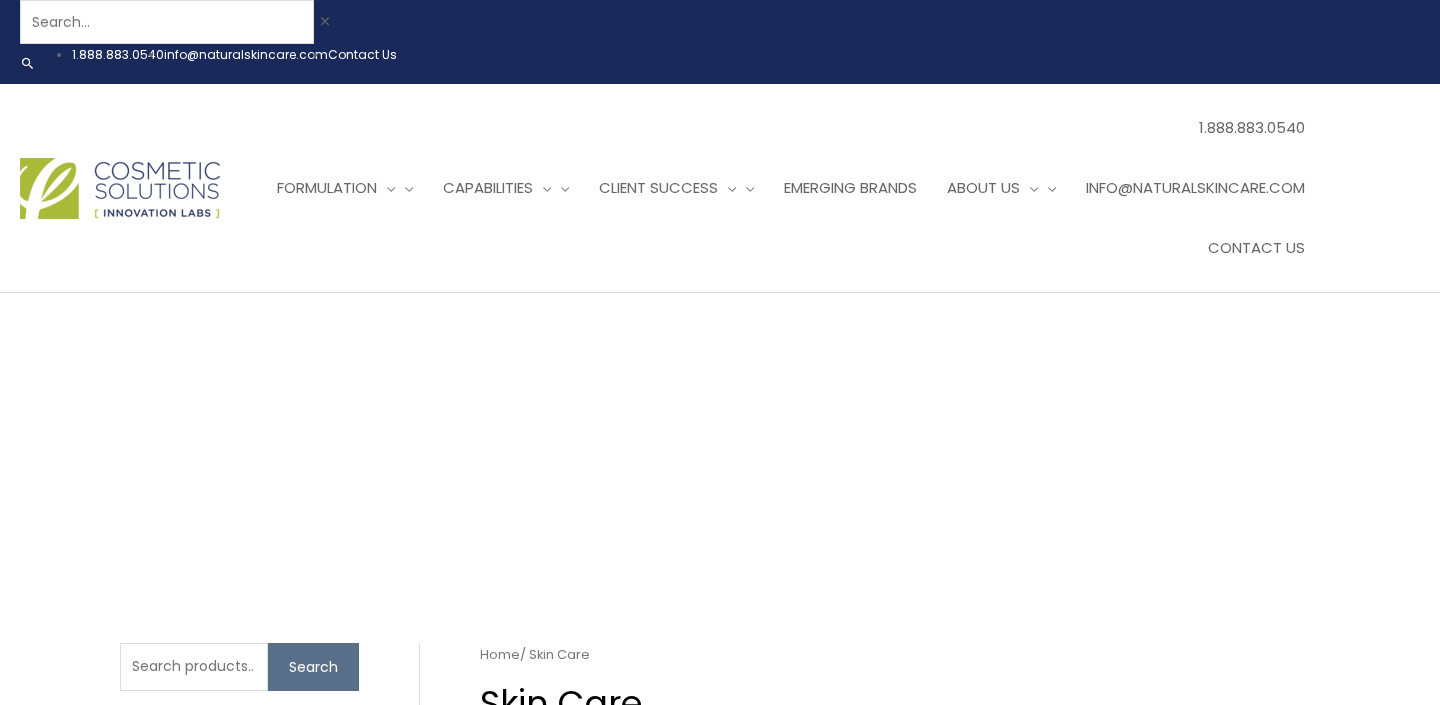 scroll, scrollTop: 0, scrollLeft: 0, axis: both 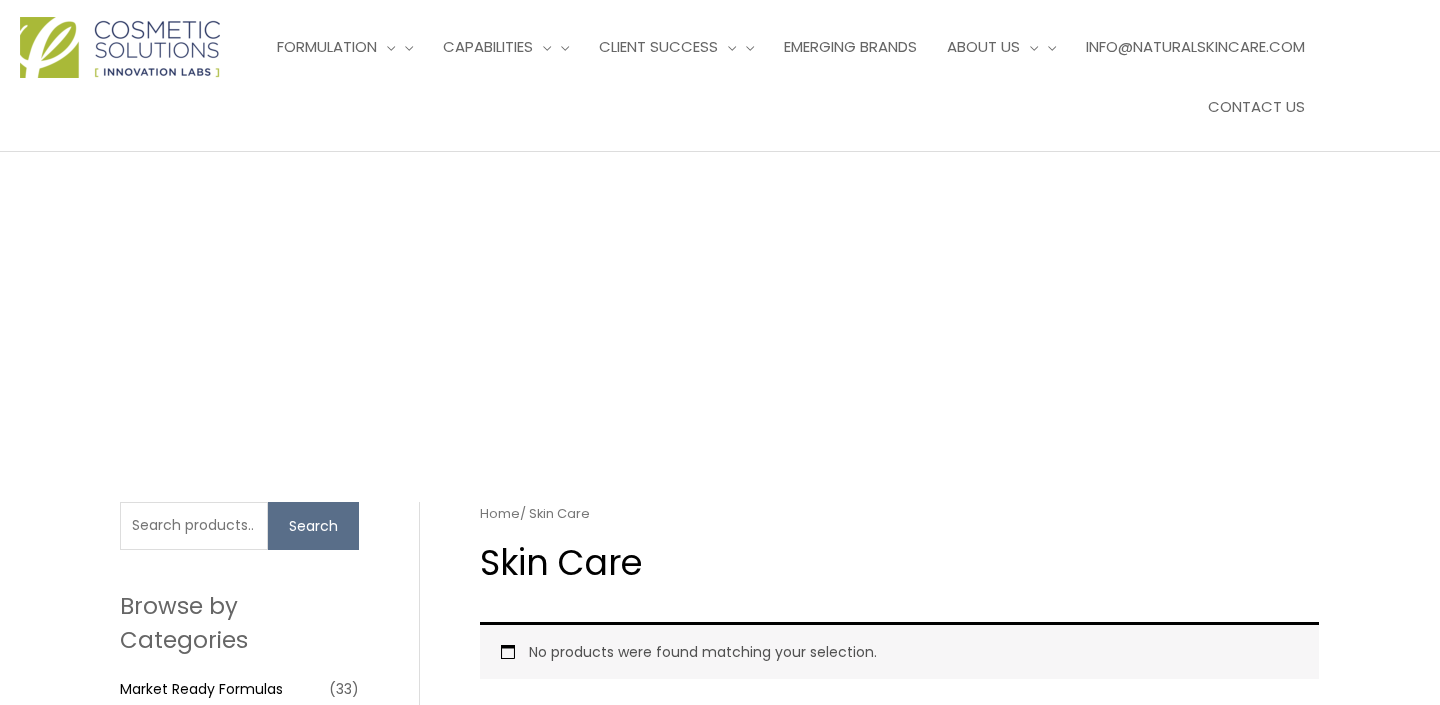 click on "Moisturizers   (5)" at bounding box center (249, 843) 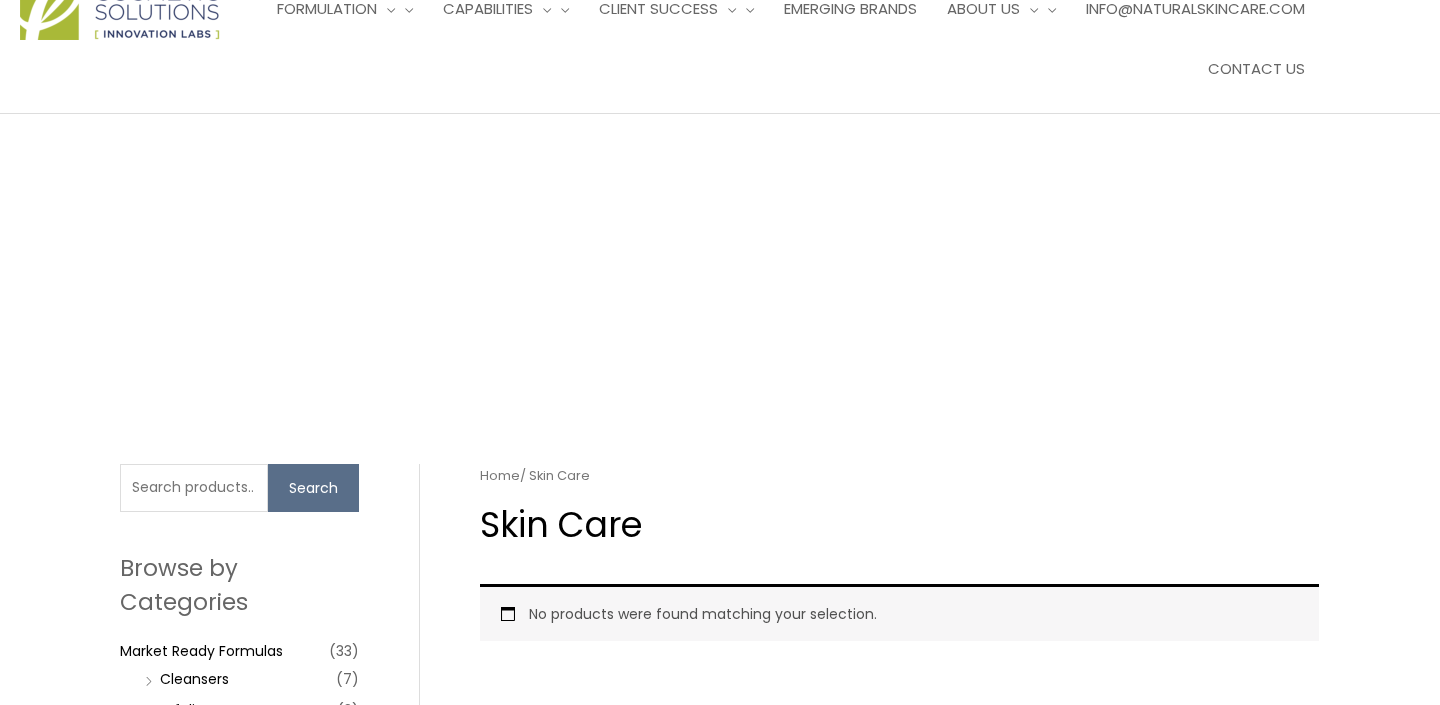 scroll, scrollTop: 0, scrollLeft: 0, axis: both 